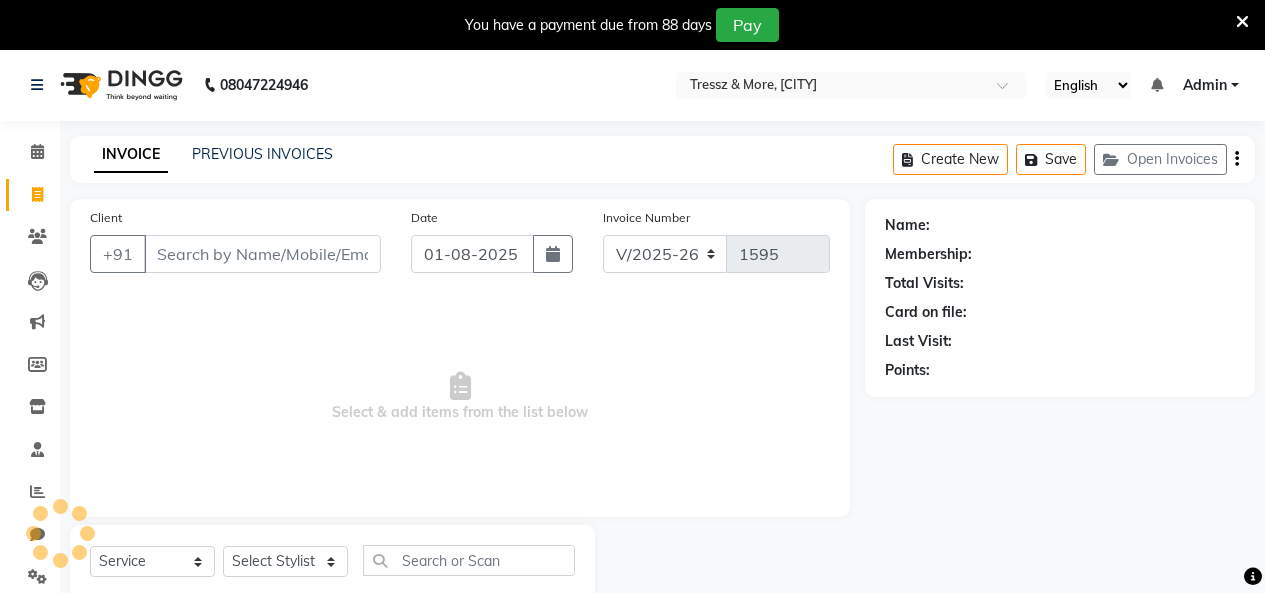 select on "3037" 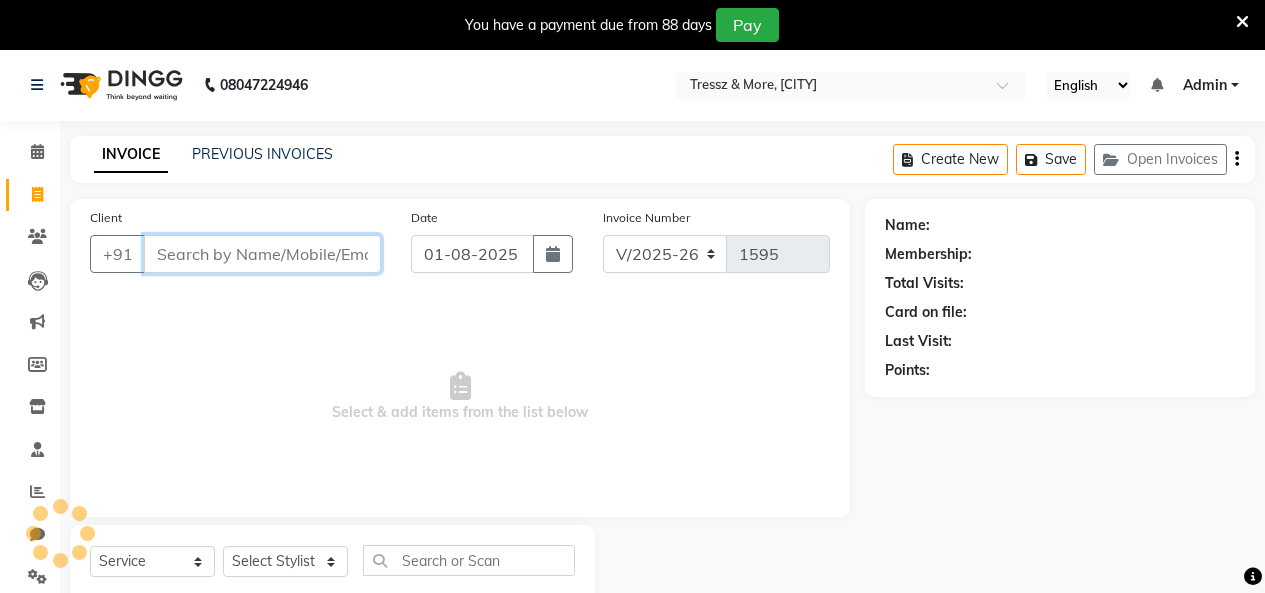scroll, scrollTop: 49, scrollLeft: 0, axis: vertical 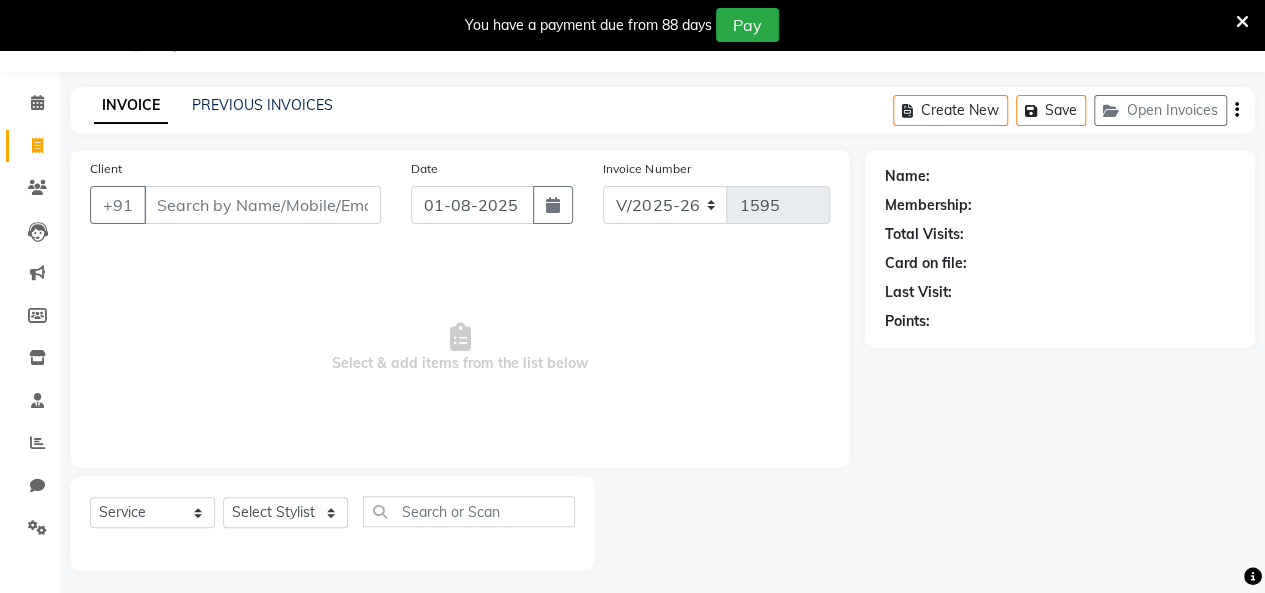 click at bounding box center (1242, 22) 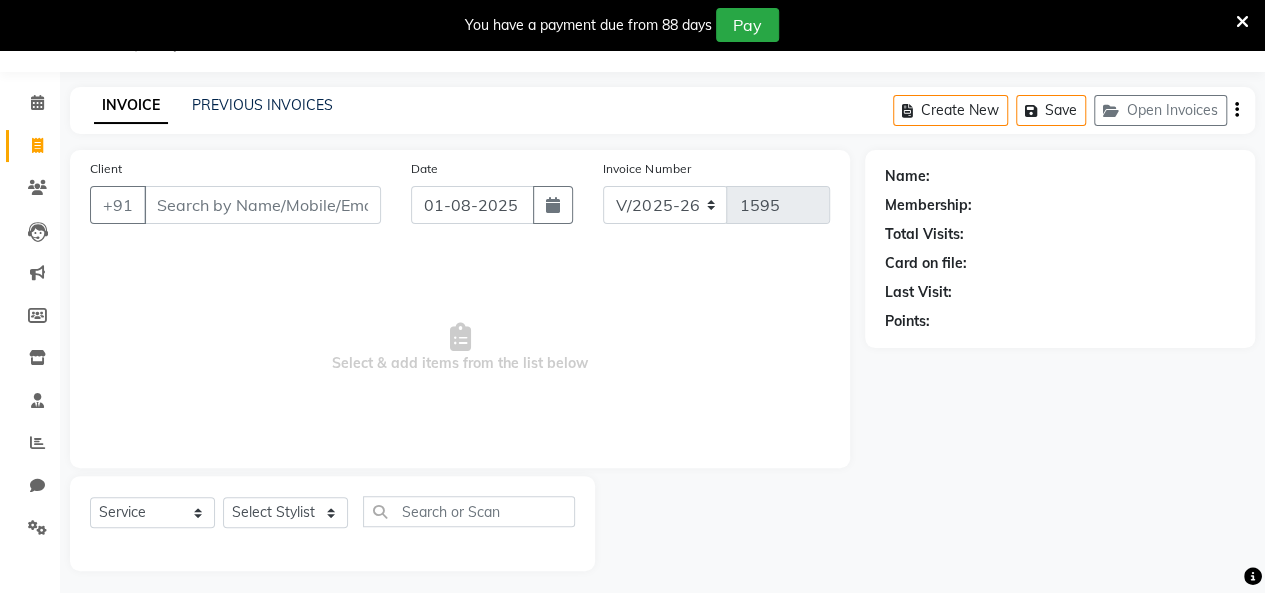 scroll, scrollTop: 7, scrollLeft: 0, axis: vertical 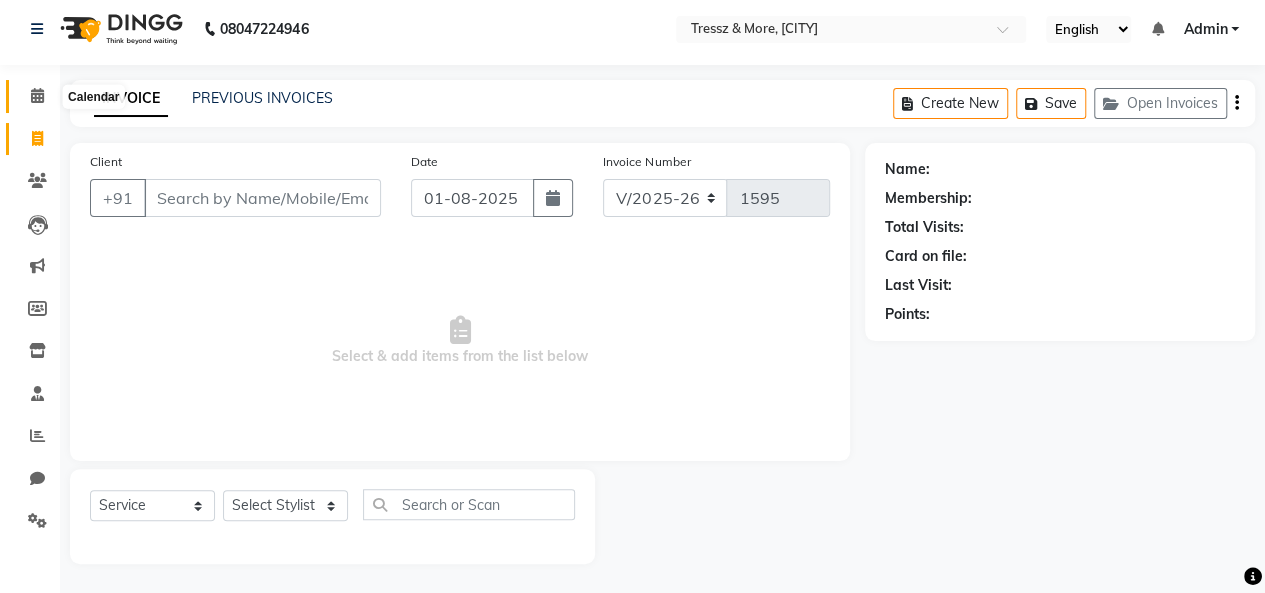 click 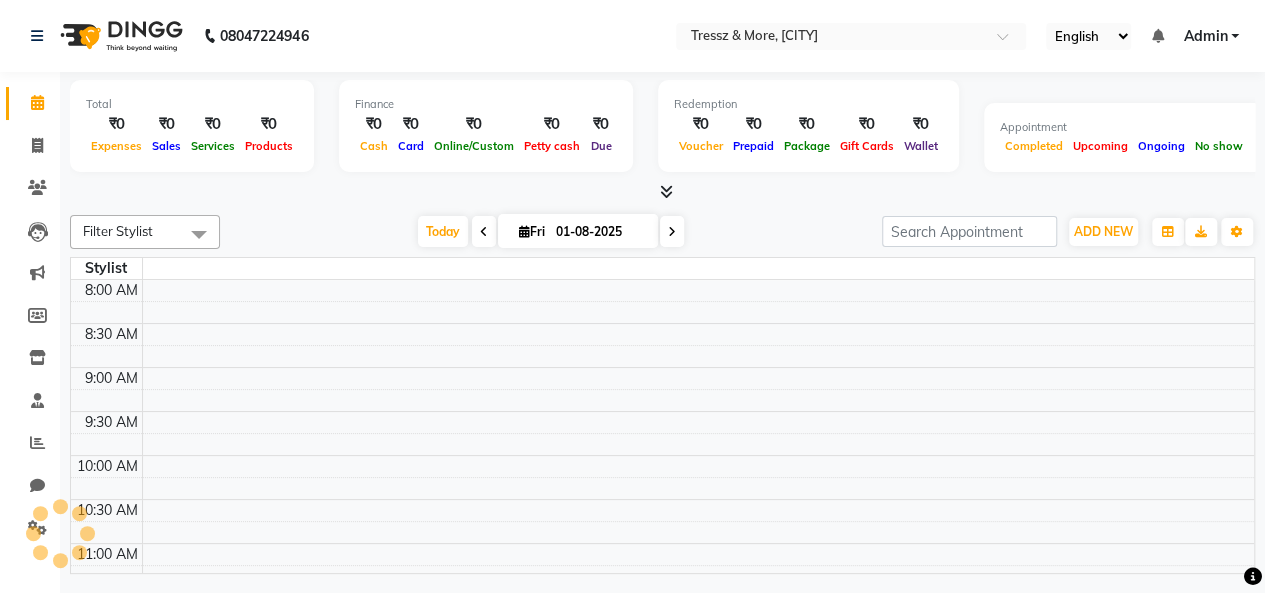 scroll, scrollTop: 0, scrollLeft: 0, axis: both 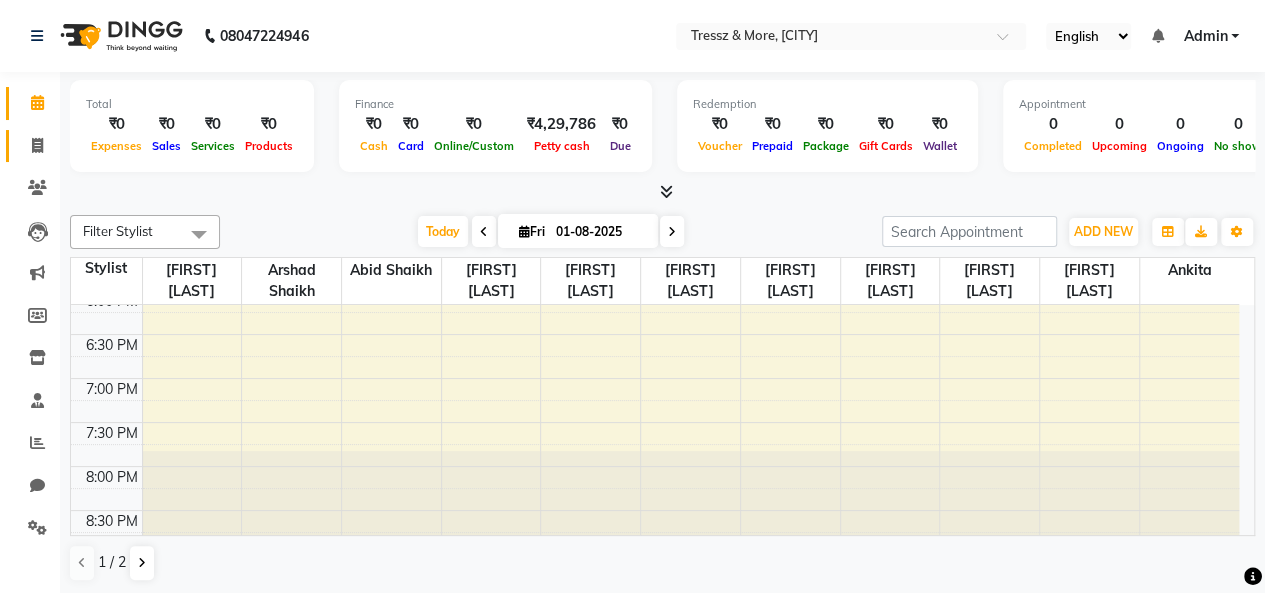 click on "Invoice" 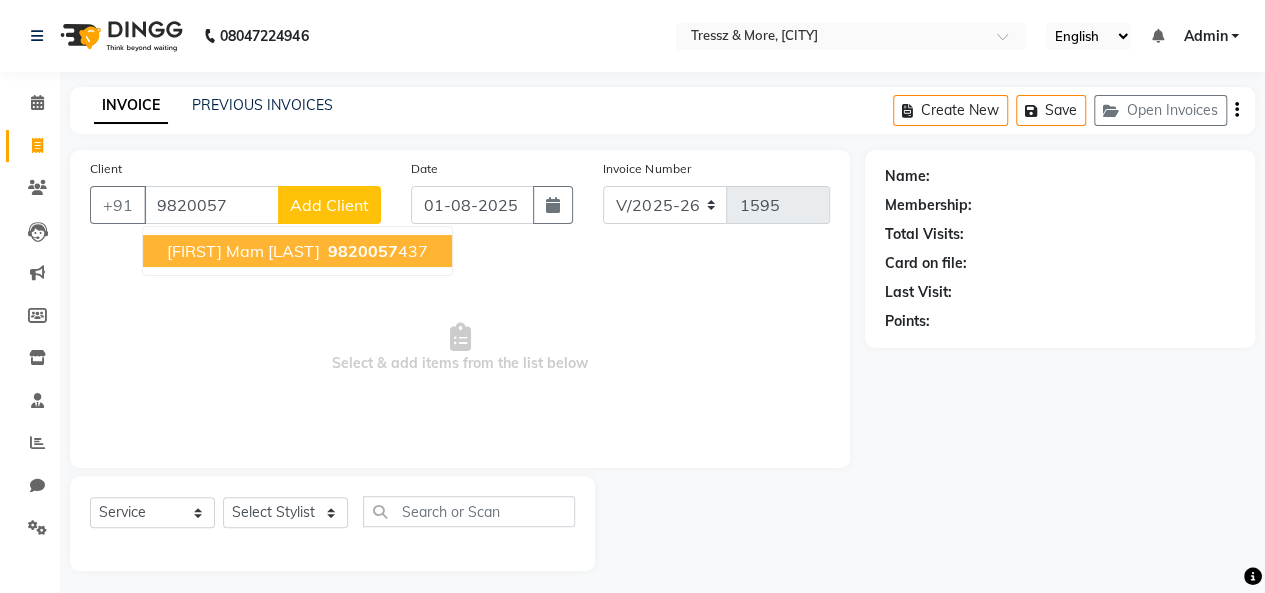 click on "[FIRST] Mam [LAST]" at bounding box center (243, 251) 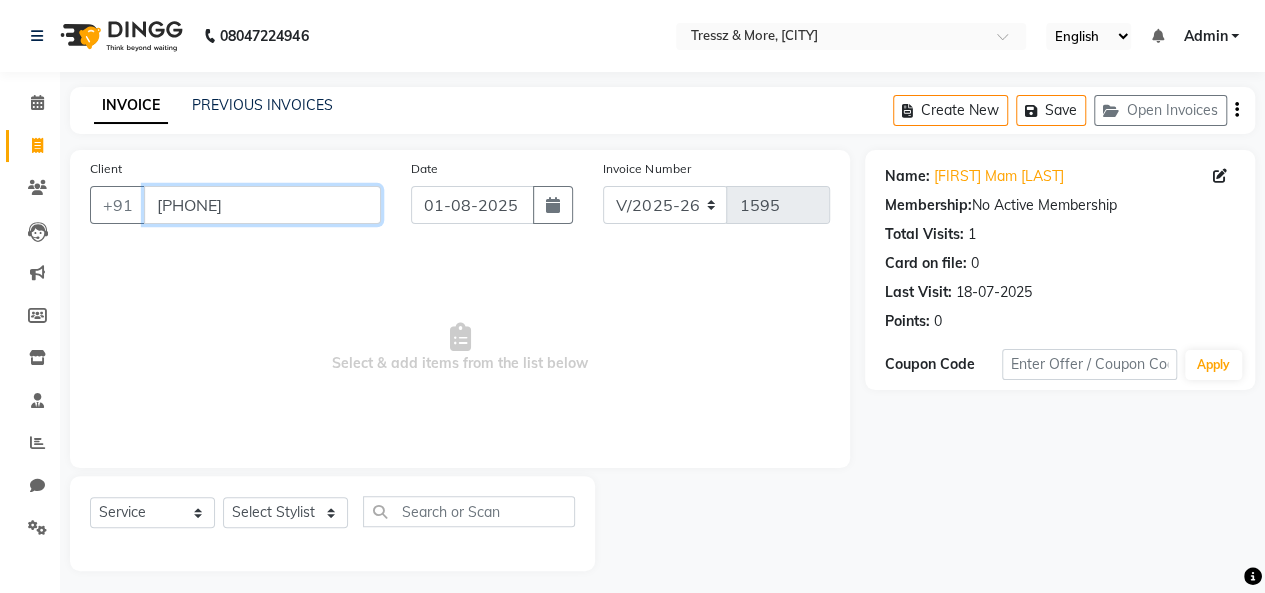 click on "[PHONE]" at bounding box center (262, 205) 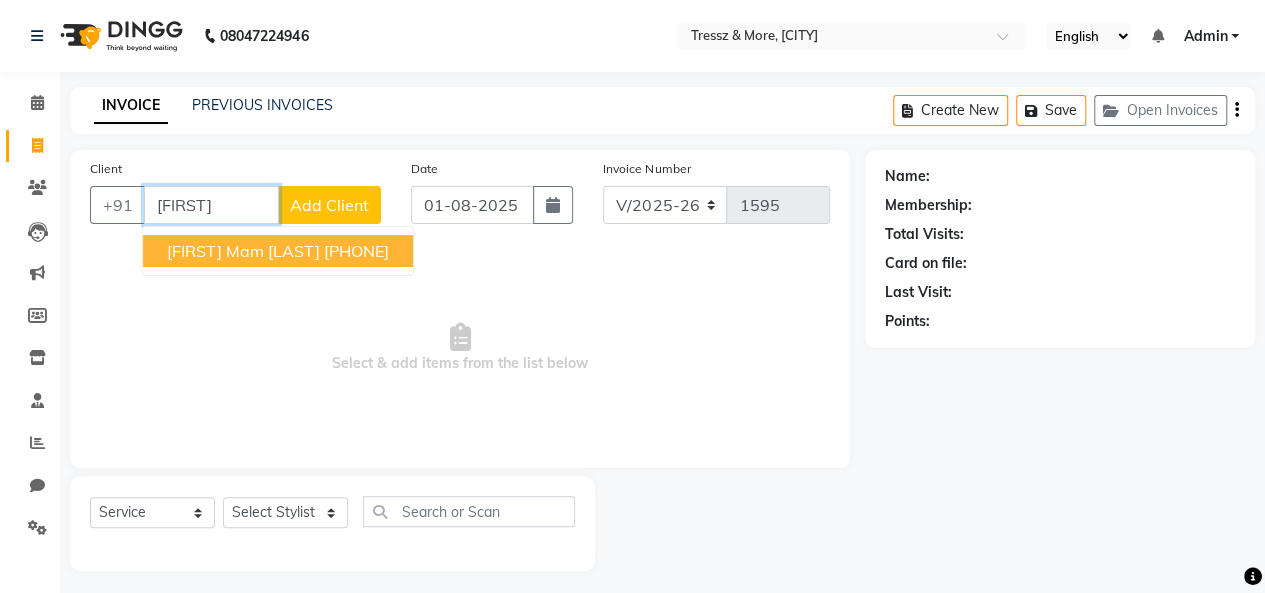 click on "[FIRST] Mam [LAST]" at bounding box center (243, 251) 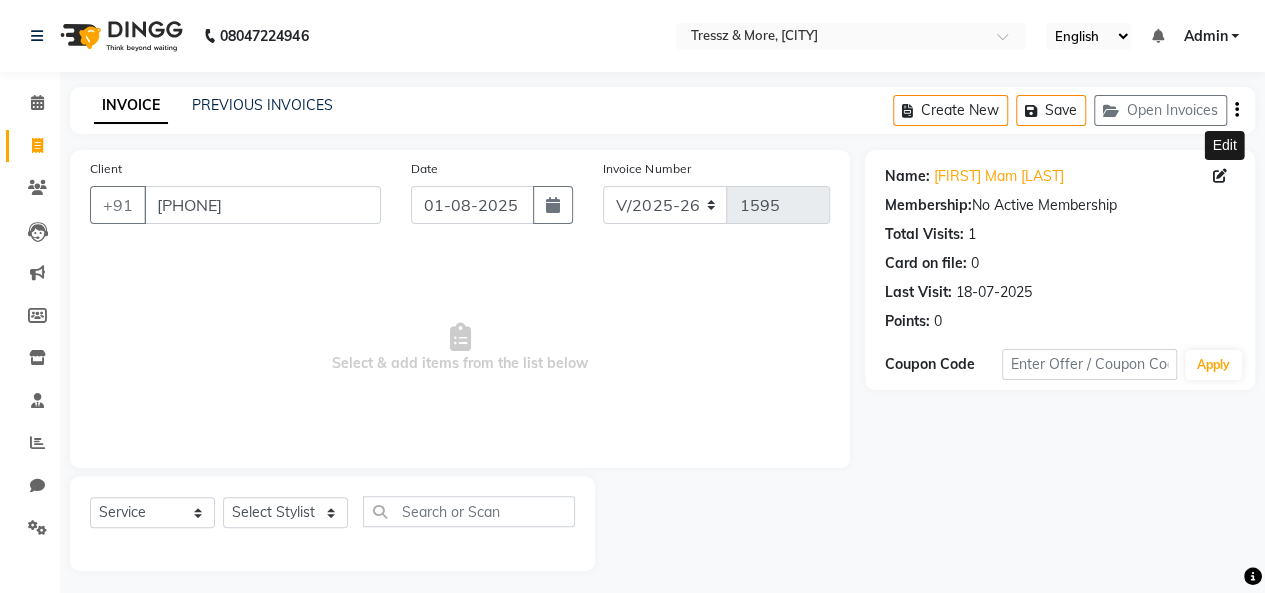 click 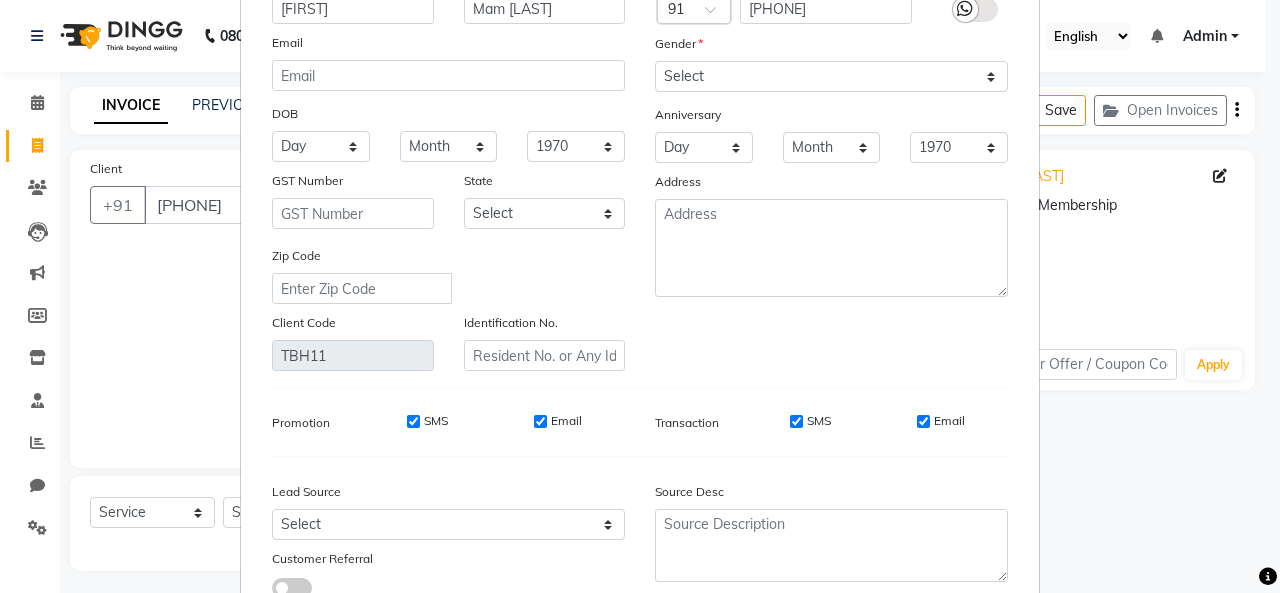 scroll, scrollTop: 0, scrollLeft: 0, axis: both 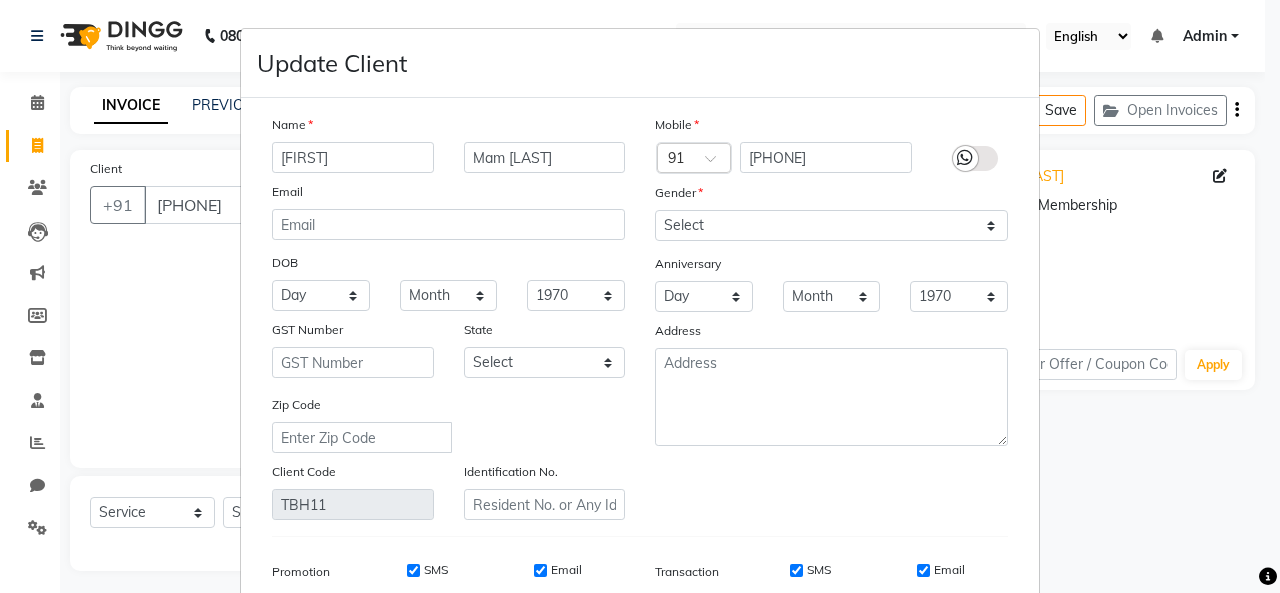 click on "Update Client Name Nushina Mam [LAST] Email DOB Day 01 02 03 04 05 06 07 08 09 10 11 12 13 14 15 16 17 18 19 20 21 22 23 24 25 26 27 28 29 30 31 Month January February March April May June July August September October November December 1940 1941 1942 1943 1944 1945 1946 1947 1948 1949 1950 1951 1952 1953 1954 1955 1956 1957 1958 1959 1960 1961 1962 1963 1964 1965 1966 1967 1968 1969 1970 1971 1972 1973 1974 1975 1976 1977 1978 1979 1980 1981 1982 1983 1984 1985 1986 1987 1988 1989 1990 1991 1992 1993 1994 1995 1996 1997 1998 1999 2000 2001 2002 2003 2004 2005 2006 2007 2008 2009 2010 2011 2012 2013 2014 2015 2016 2017 2018 2019 2020 2021 2022 2023 2024 GST Number State Select Andaman and Nicobar Islands Andhra Pradesh Arunachal Pradesh Assam Bihar Chandigarh Chhattisgarh Dadra and Nagar Haveli Daman and Diu Delhi Goa Gujarat Haryana Himachal Pradesh Jammu and Kashmir Jharkhand Karnataka Kerala Lakshadweep Madhya Pradesh Maharashtra Manipur Meghalaya Mizoram Nagaland Odisha Pondicherry Punjab Rajasthan Sikkim ×" at bounding box center (640, 296) 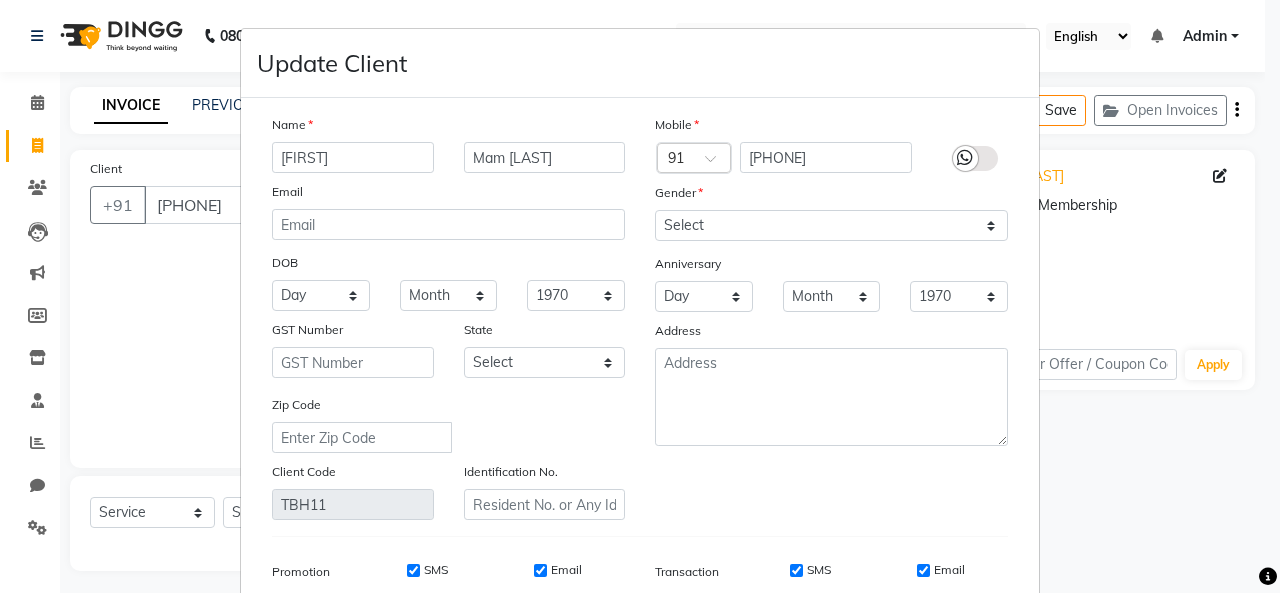 click on "Update Client Name Nushina Mam [LAST] Email DOB Day 01 02 03 04 05 06 07 08 09 10 11 12 13 14 15 16 17 18 19 20 21 22 23 24 25 26 27 28 29 30 31 Month January February March April May June July August September October November December 1940 1941 1942 1943 1944 1945 1946 1947 1948 1949 1950 1951 1952 1953 1954 1955 1956 1957 1958 1959 1960 1961 1962 1963 1964 1965 1966 1967 1968 1969 1970 1971 1972 1973 1974 1975 1976 1977 1978 1979 1980 1981 1982 1983 1984 1985 1986 1987 1988 1989 1990 1991 1992 1993 1994 1995 1996 1997 1998 1999 2000 2001 2002 2003 2004 2005 2006 2007 2008 2009 2010 2011 2012 2013 2014 2015 2016 2017 2018 2019 2020 2021 2022 2023 2024 GST Number State Select Andaman and Nicobar Islands Andhra Pradesh Arunachal Pradesh Assam Bihar Chandigarh Chhattisgarh Dadra and Nagar Haveli Daman and Diu Delhi Goa Gujarat Haryana Himachal Pradesh Jammu and Kashmir Jharkhand Karnataka Kerala Lakshadweep Madhya Pradesh Maharashtra Manipur Meghalaya Mizoram Nagaland Odisha Pondicherry Punjab Rajasthan Sikkim ×" at bounding box center (640, 296) 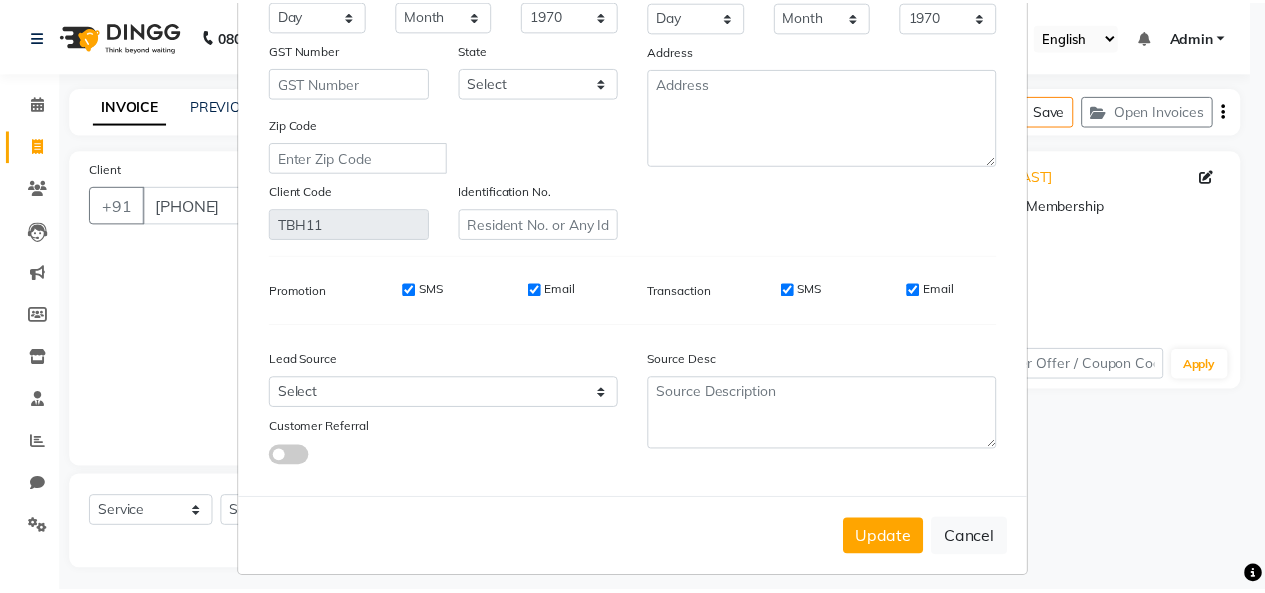 scroll, scrollTop: 291, scrollLeft: 0, axis: vertical 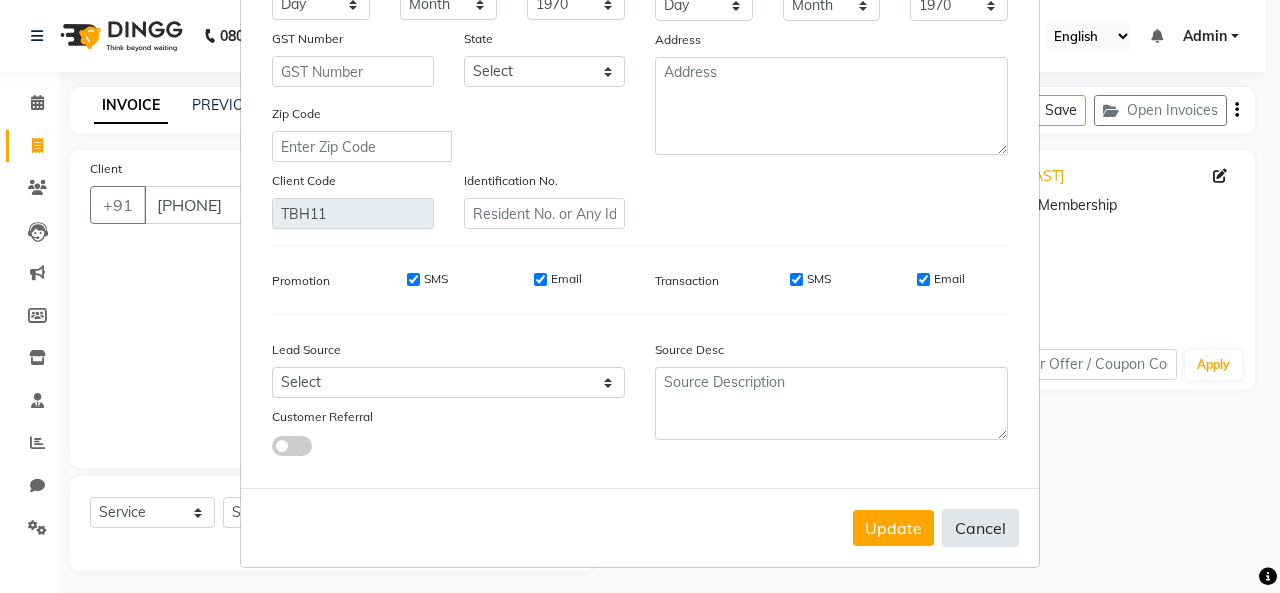 click on "Cancel" at bounding box center (980, 528) 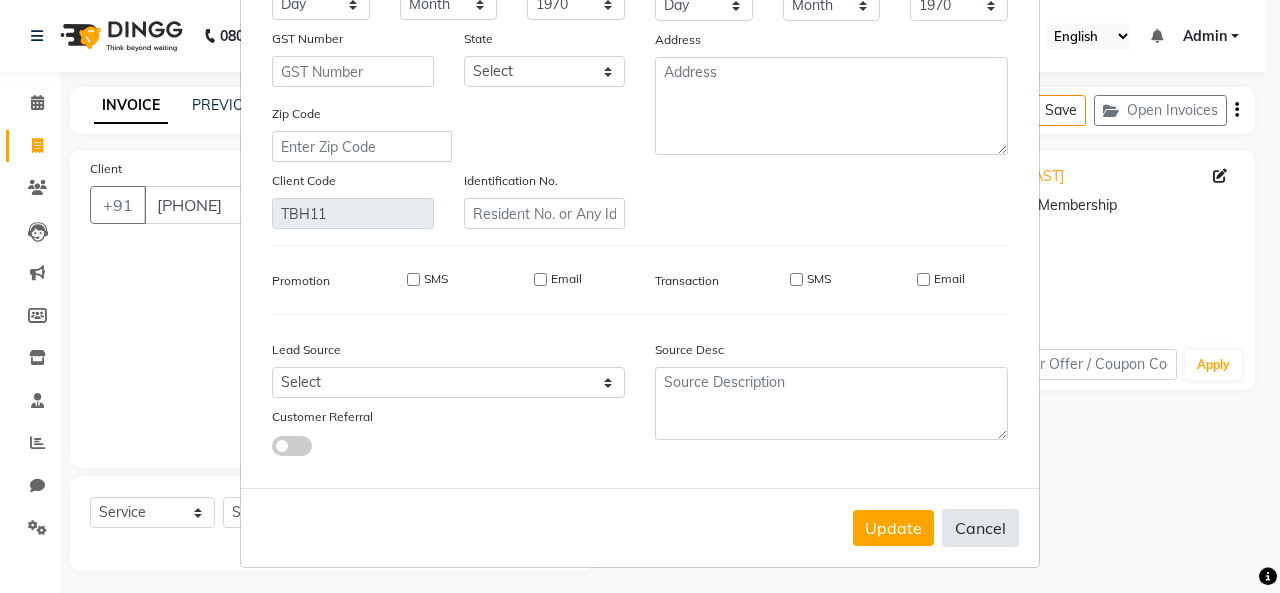 type 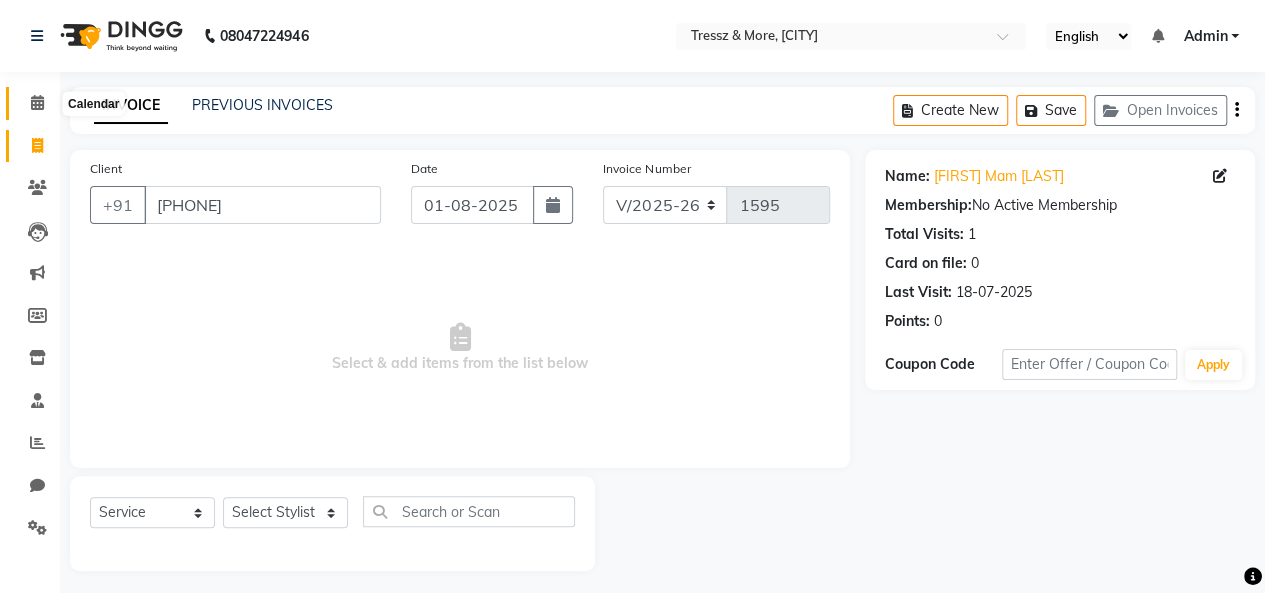 click 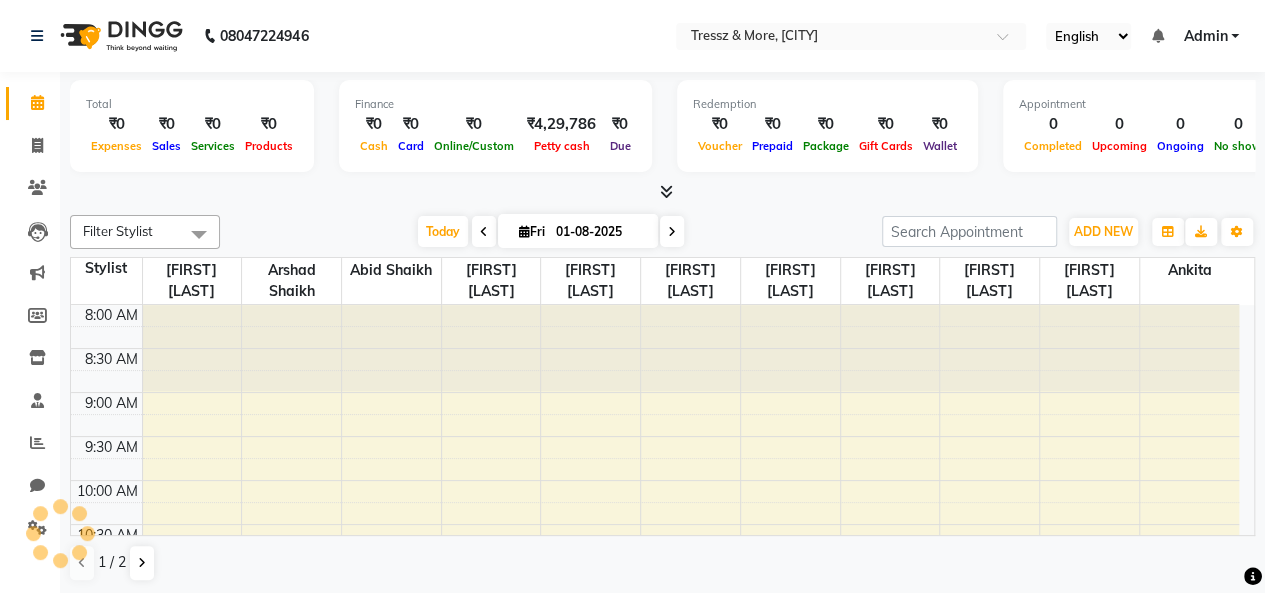 scroll, scrollTop: 0, scrollLeft: 0, axis: both 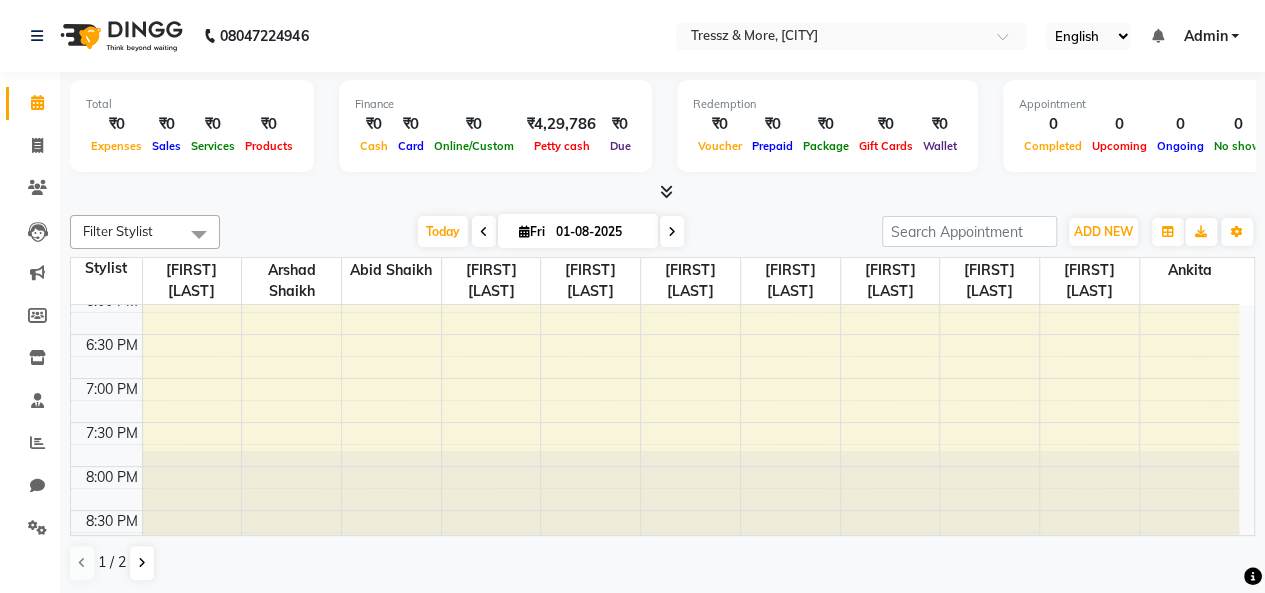 click at bounding box center [690, 494] 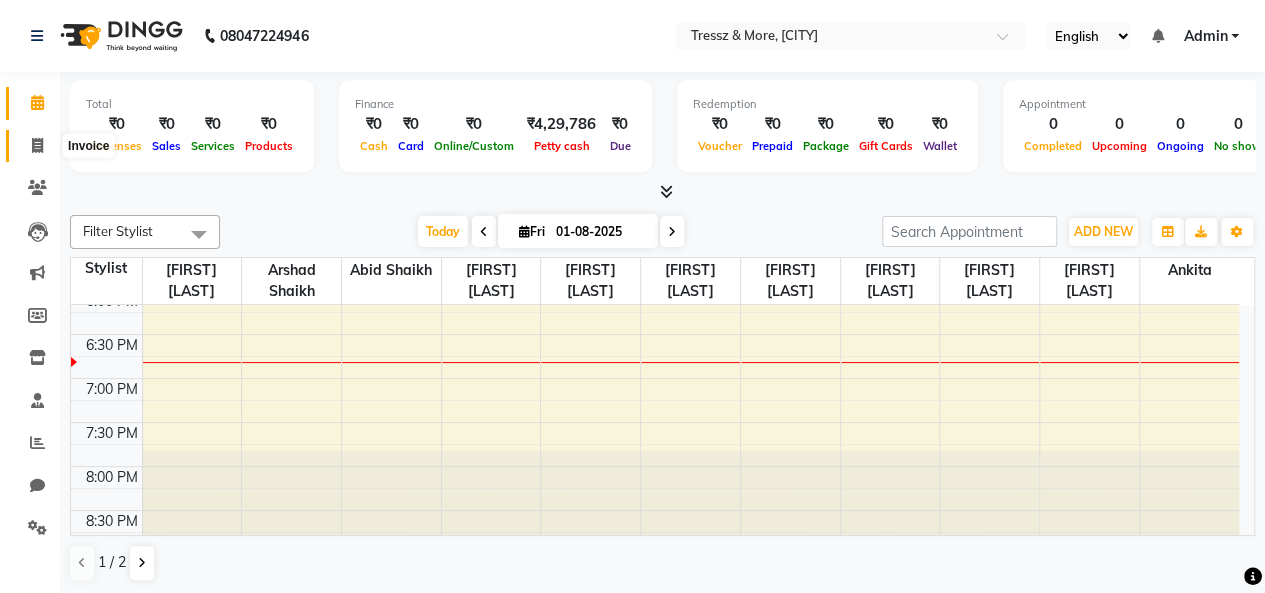 click 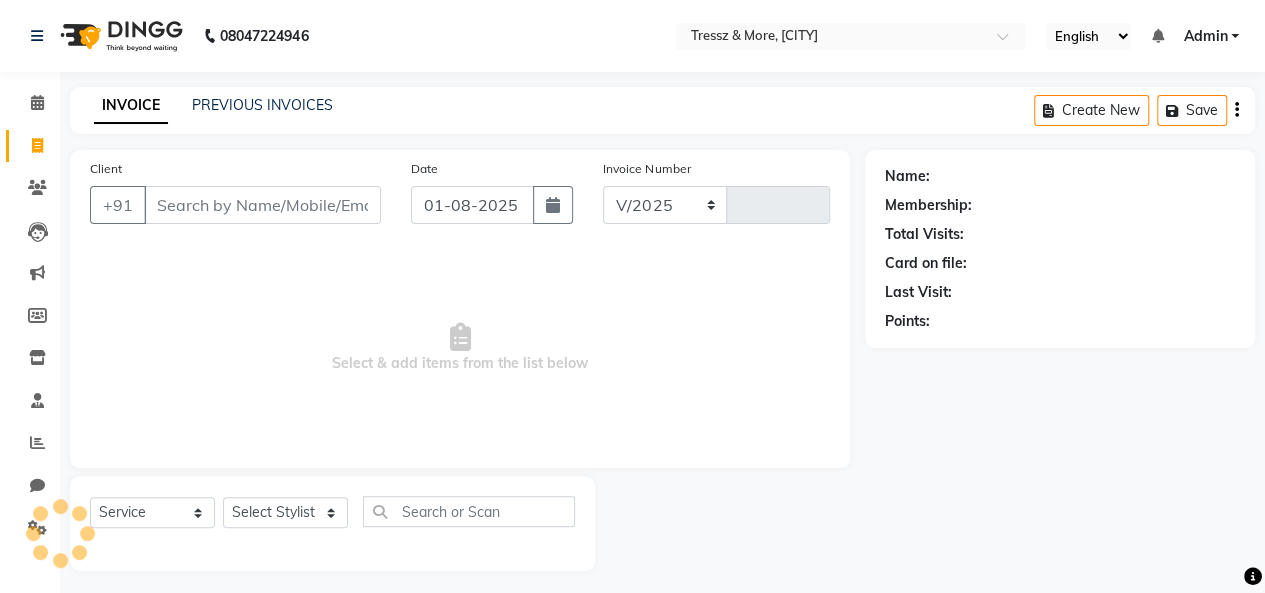 select on "3037" 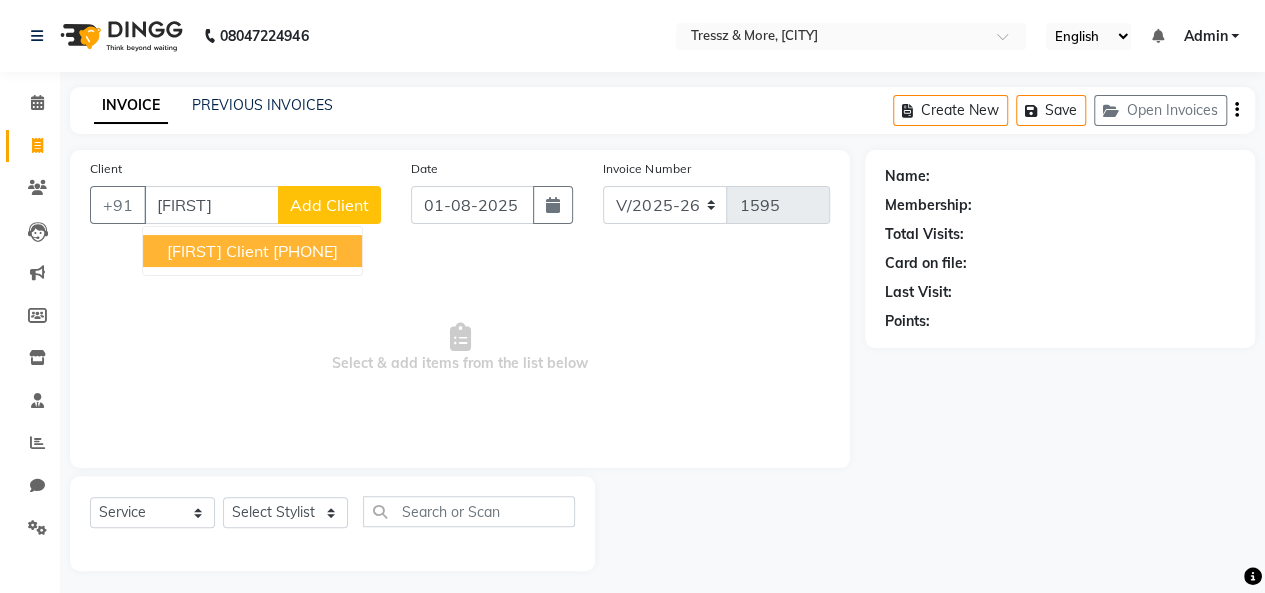 click on "[PHONE]" at bounding box center [305, 251] 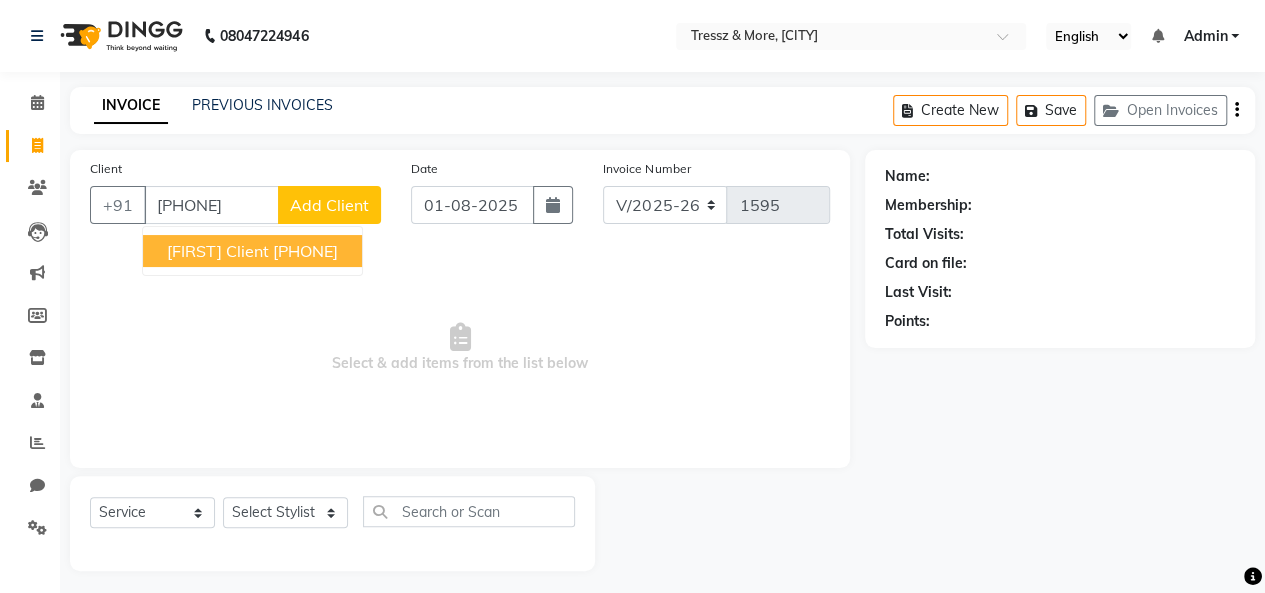 type on "[PHONE]" 